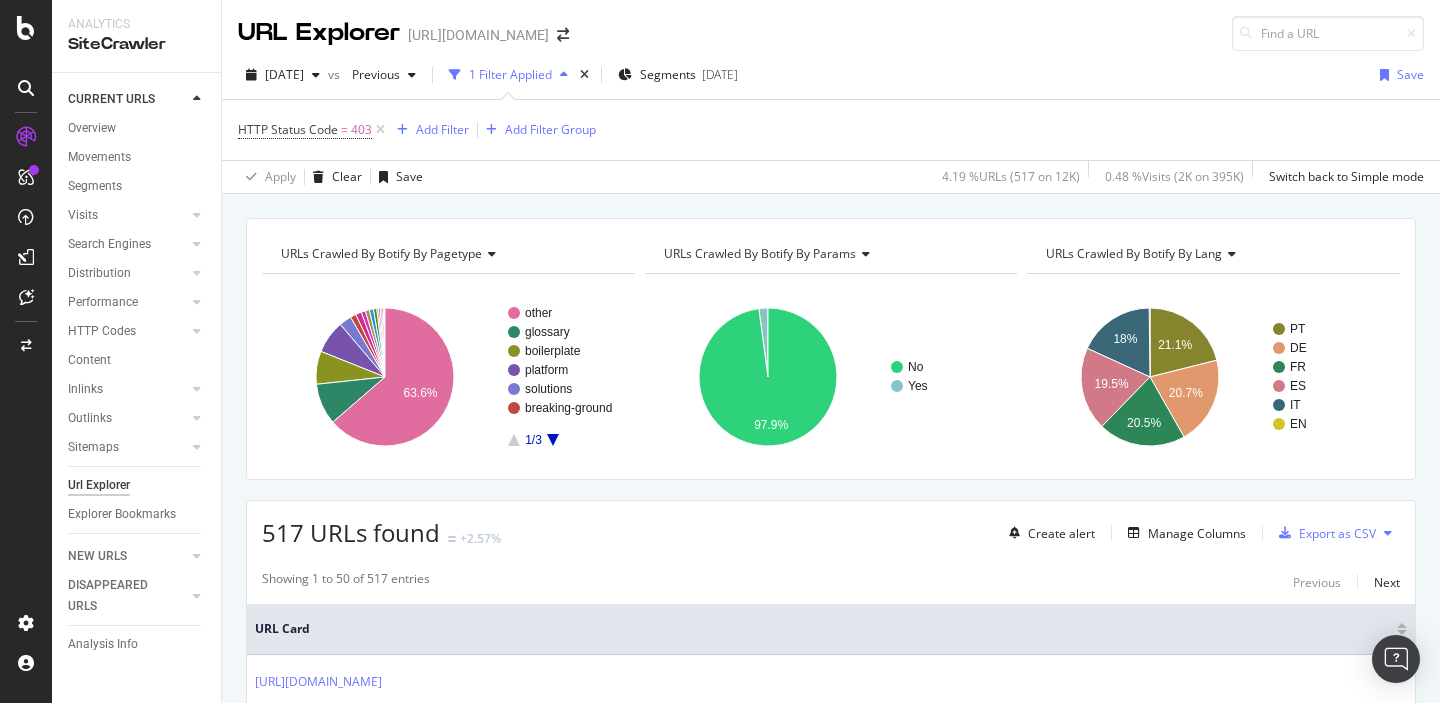 scroll, scrollTop: 0, scrollLeft: 0, axis: both 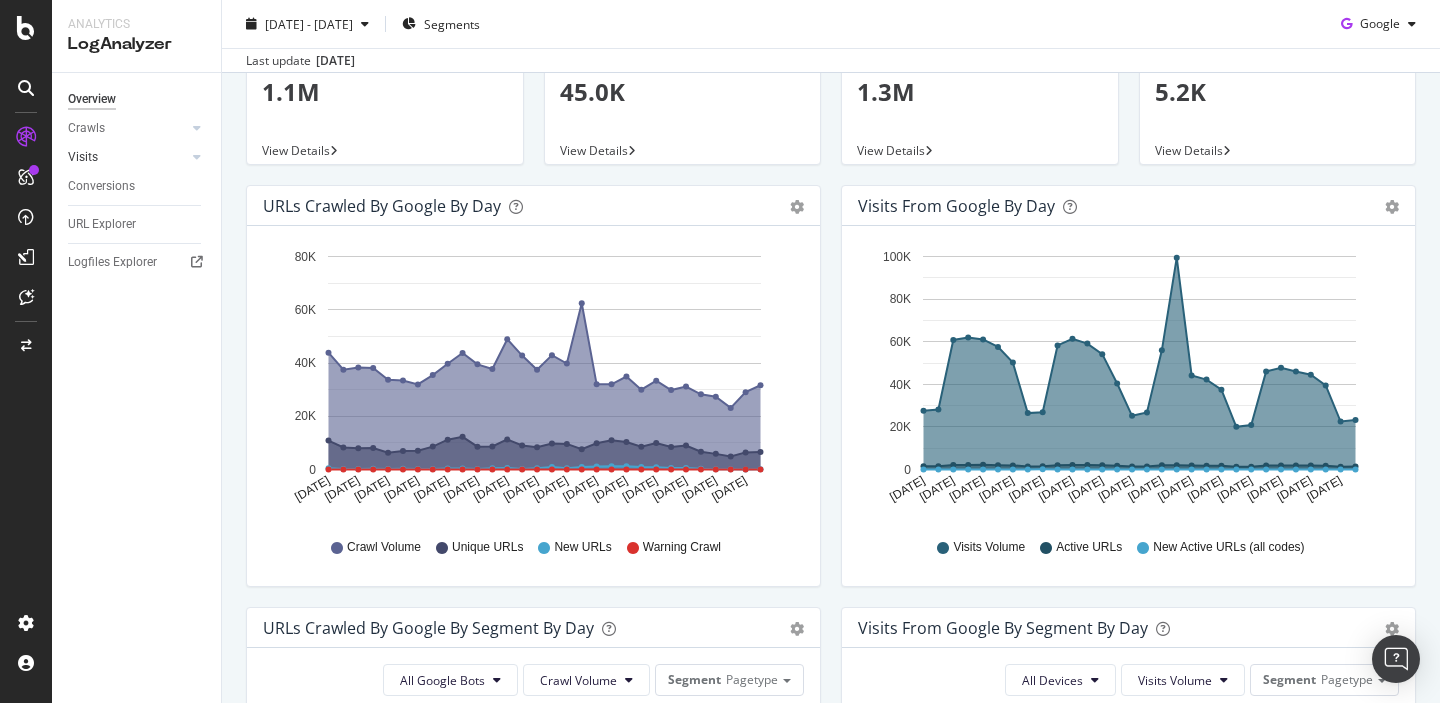 click on "Visits" at bounding box center (127, 157) 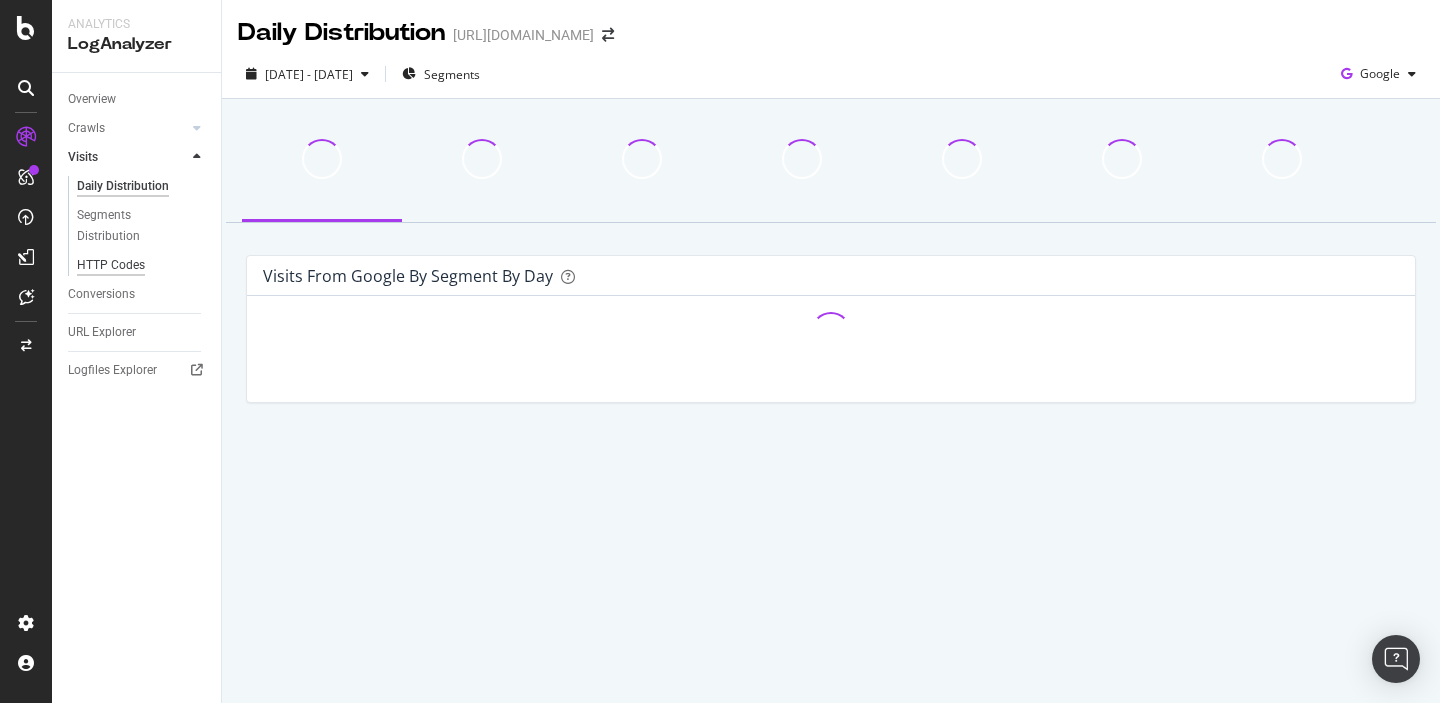 click on "HTTP Codes" at bounding box center (111, 265) 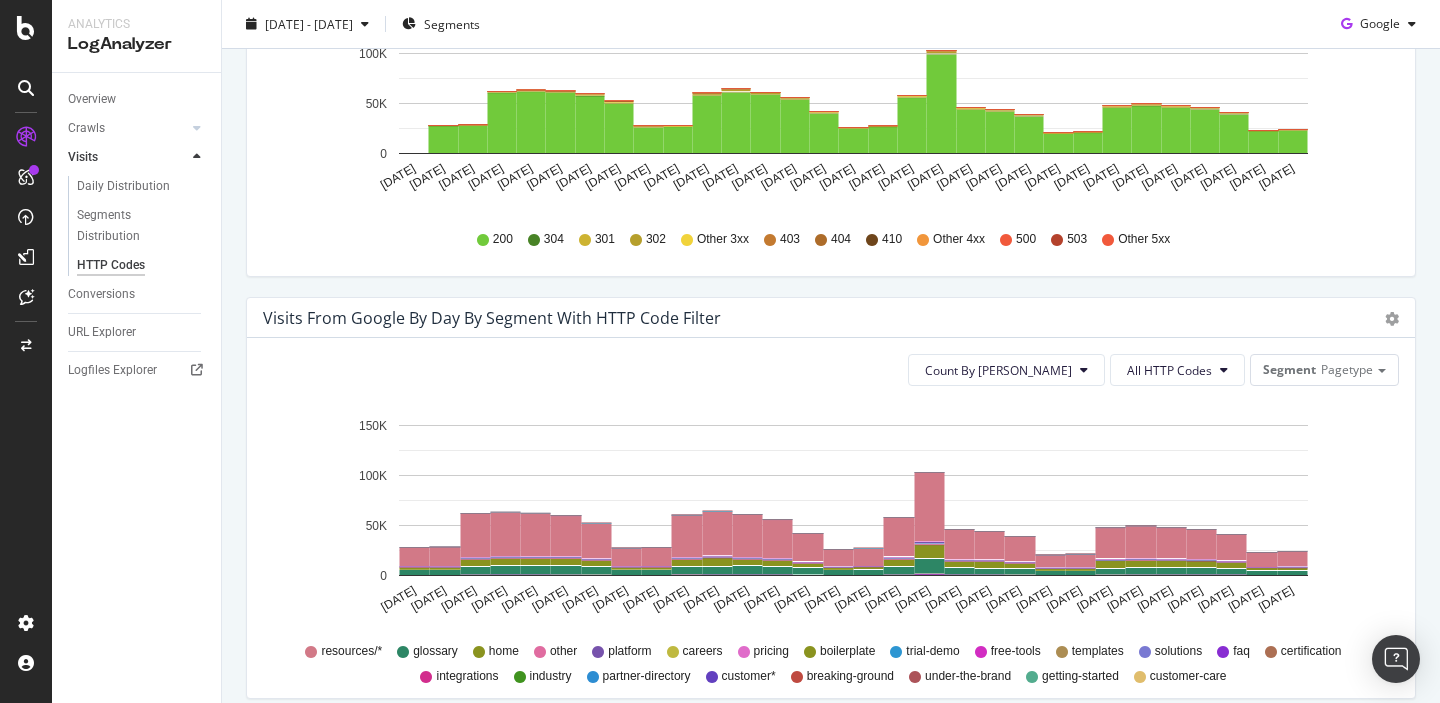 scroll, scrollTop: 844, scrollLeft: 0, axis: vertical 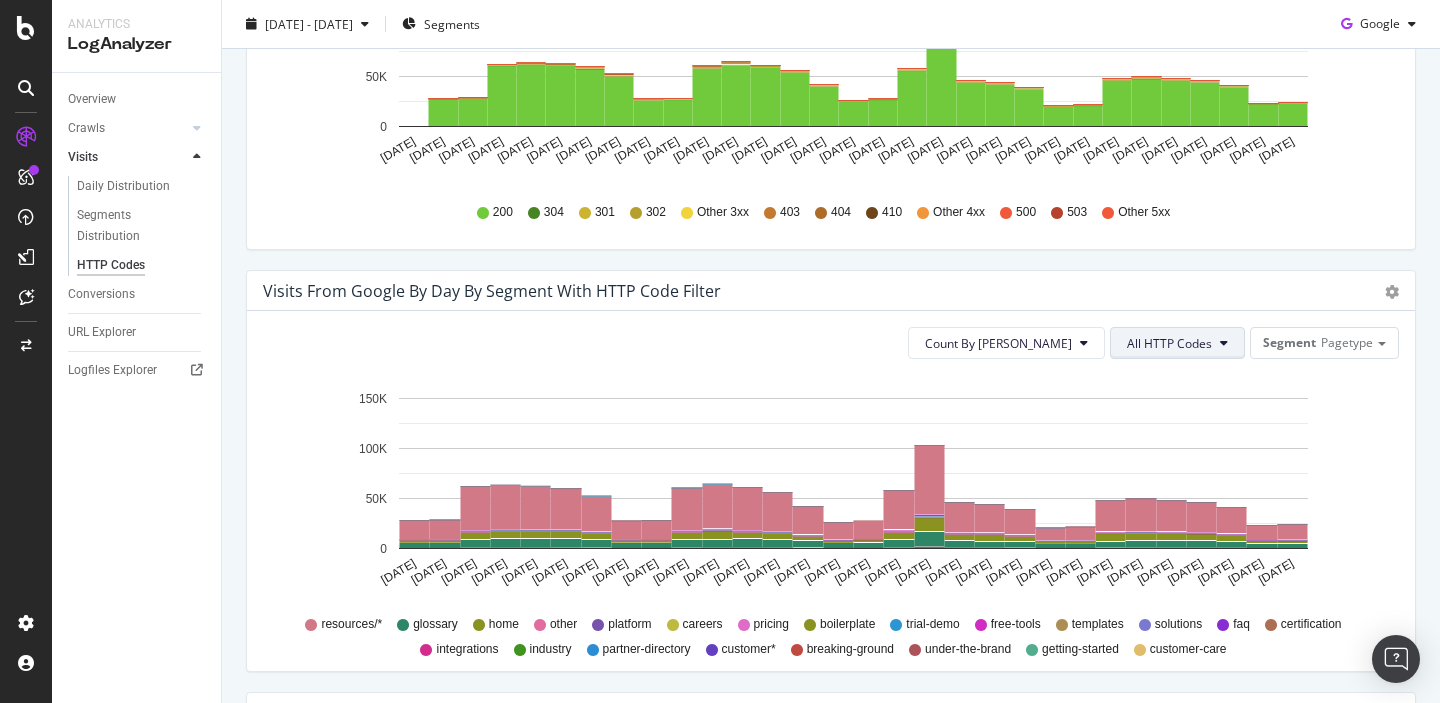 click on "All HTTP Codes" at bounding box center (1177, 343) 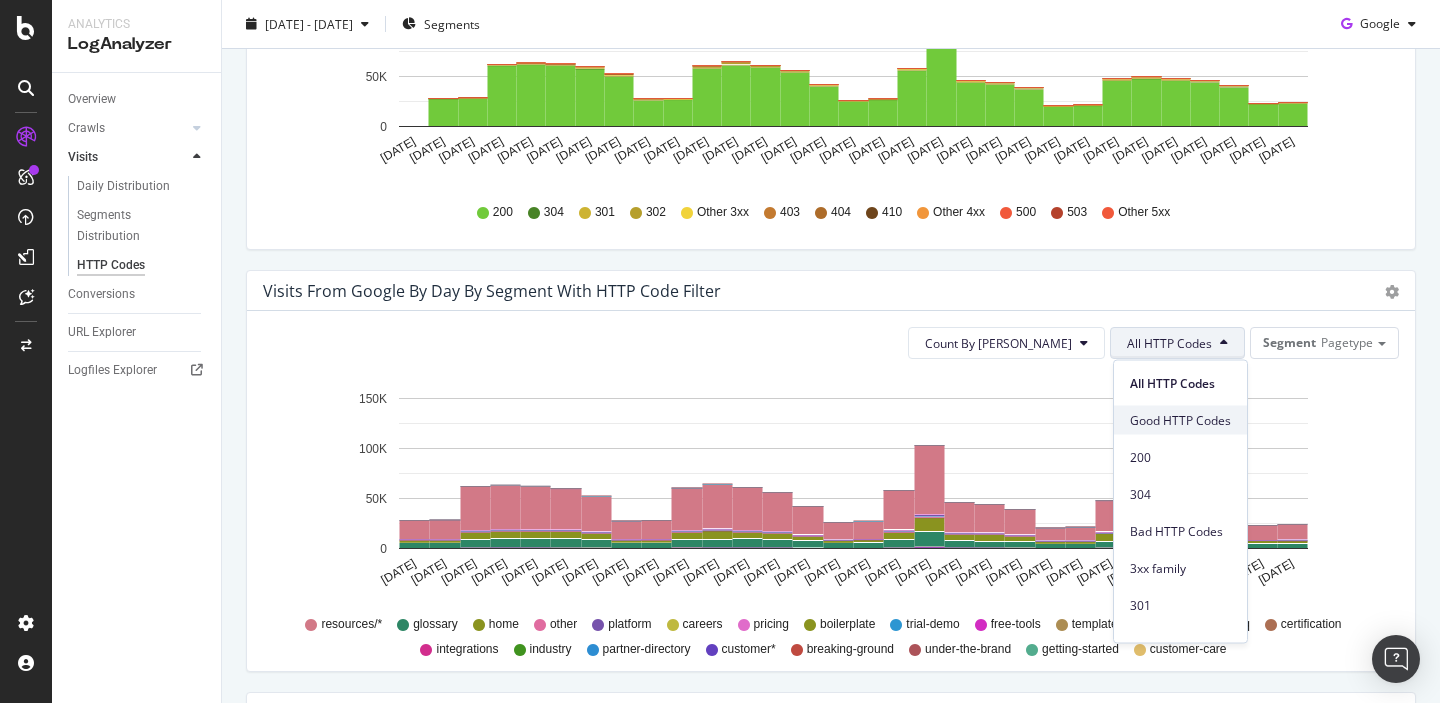 click on "Good HTTP Codes" at bounding box center [1180, 420] 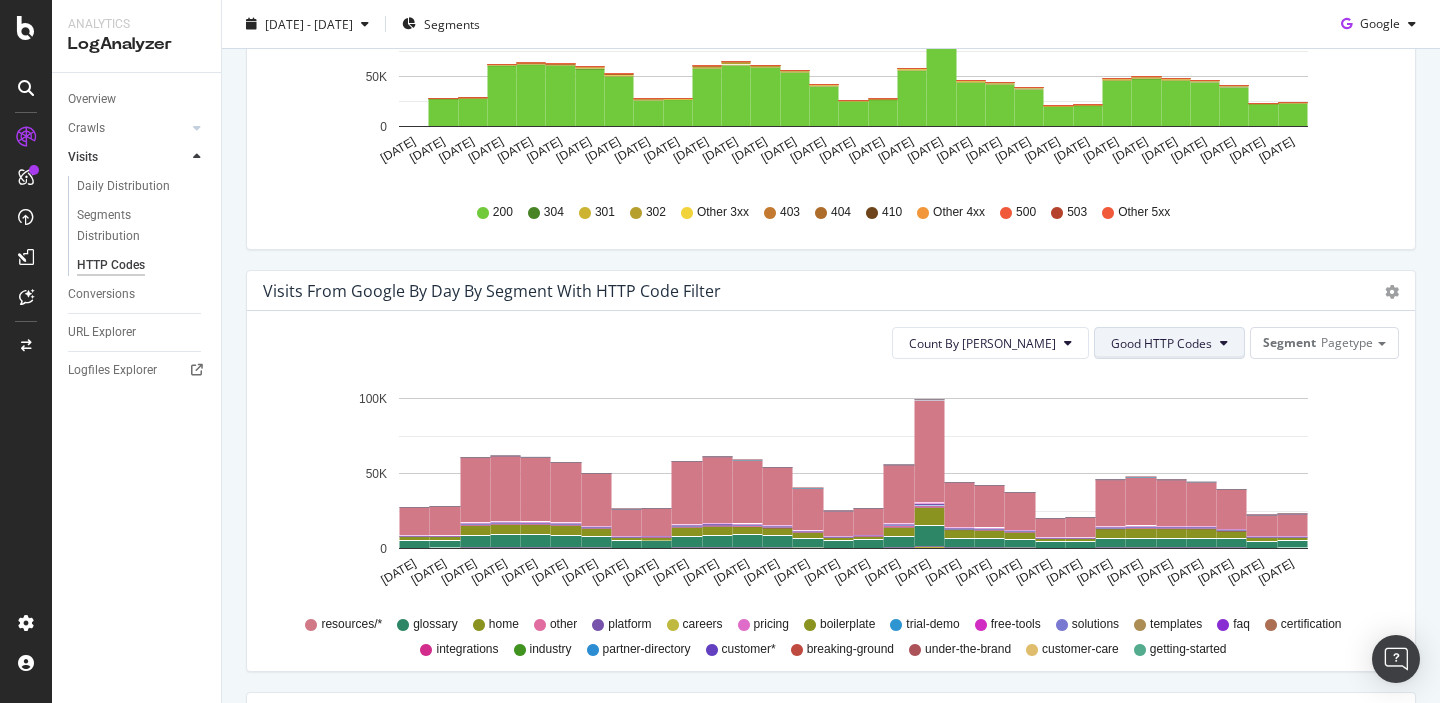 click on "Good HTTP Codes" at bounding box center (1161, 343) 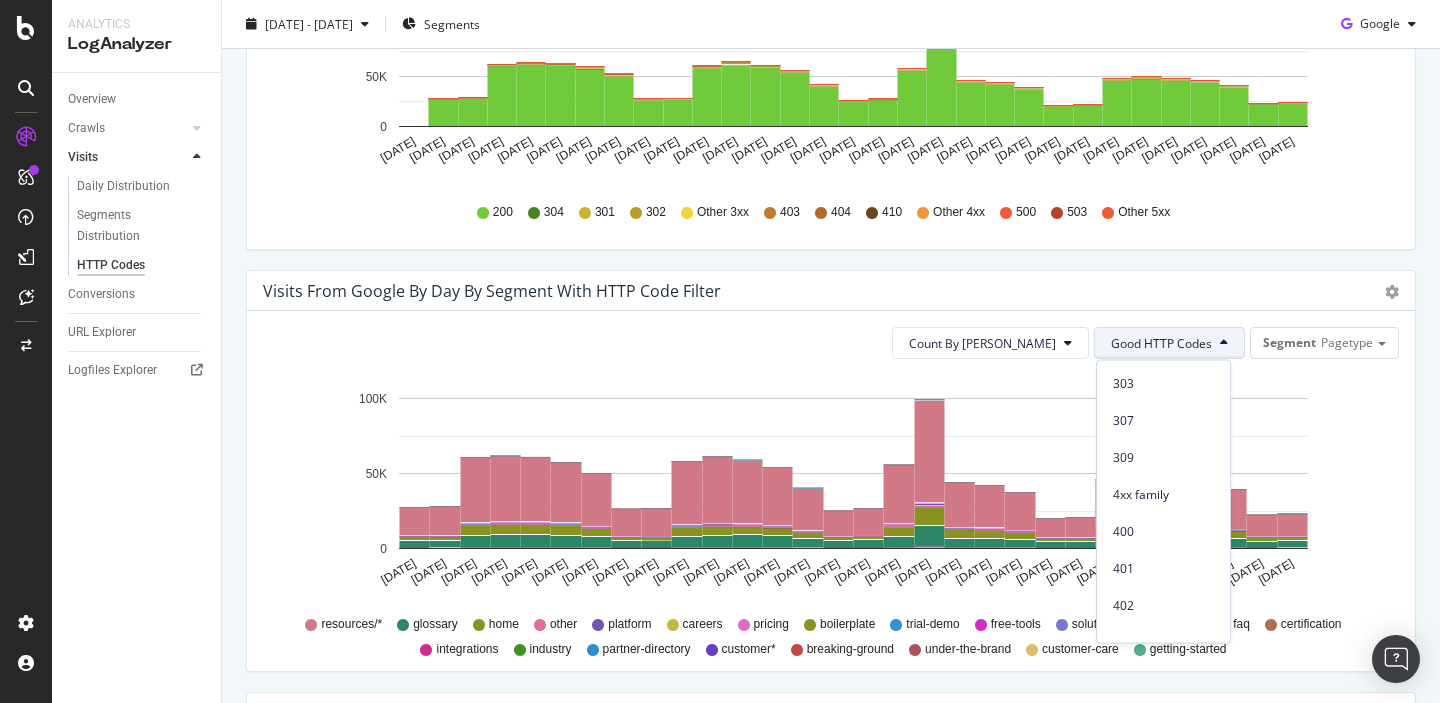 scroll, scrollTop: 324, scrollLeft: 0, axis: vertical 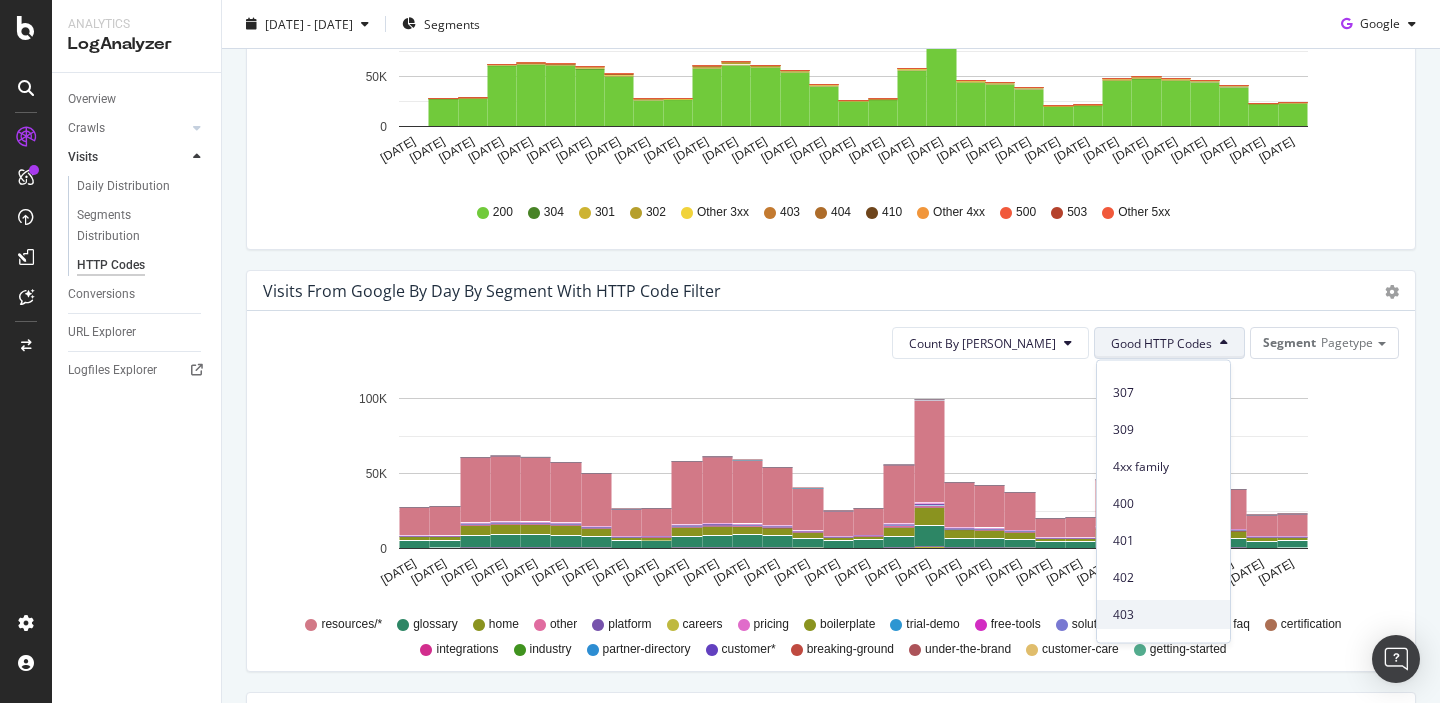 click on "403" at bounding box center [1163, 614] 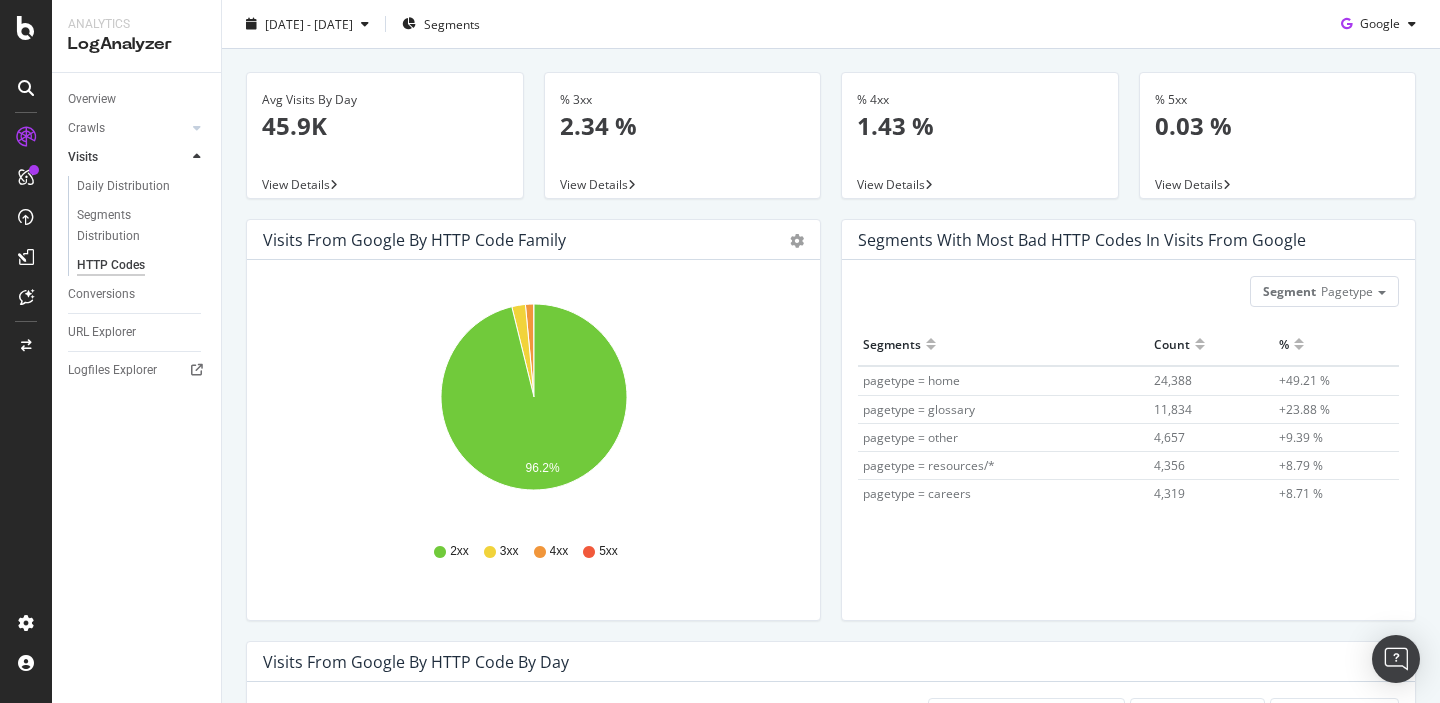 scroll, scrollTop: 0, scrollLeft: 0, axis: both 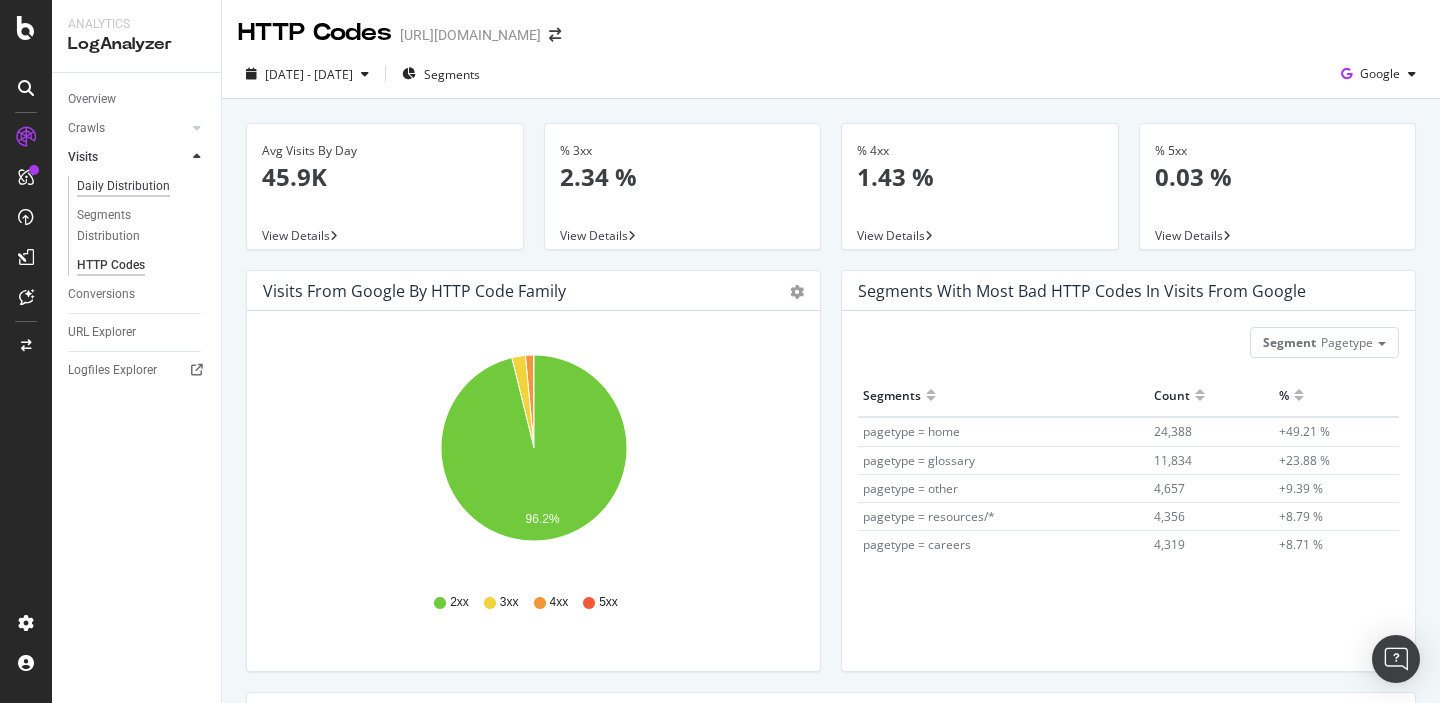 click on "Daily Distribution" at bounding box center (123, 186) 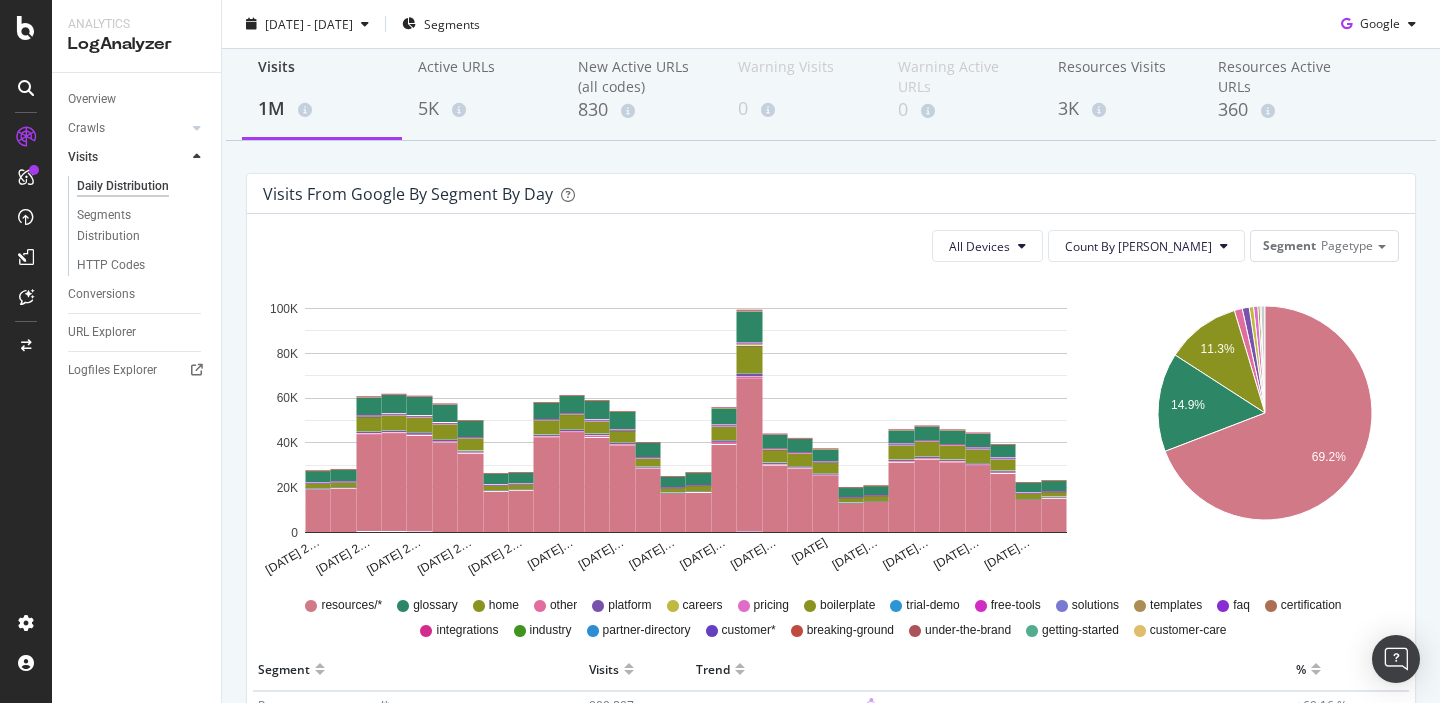 scroll, scrollTop: 0, scrollLeft: 0, axis: both 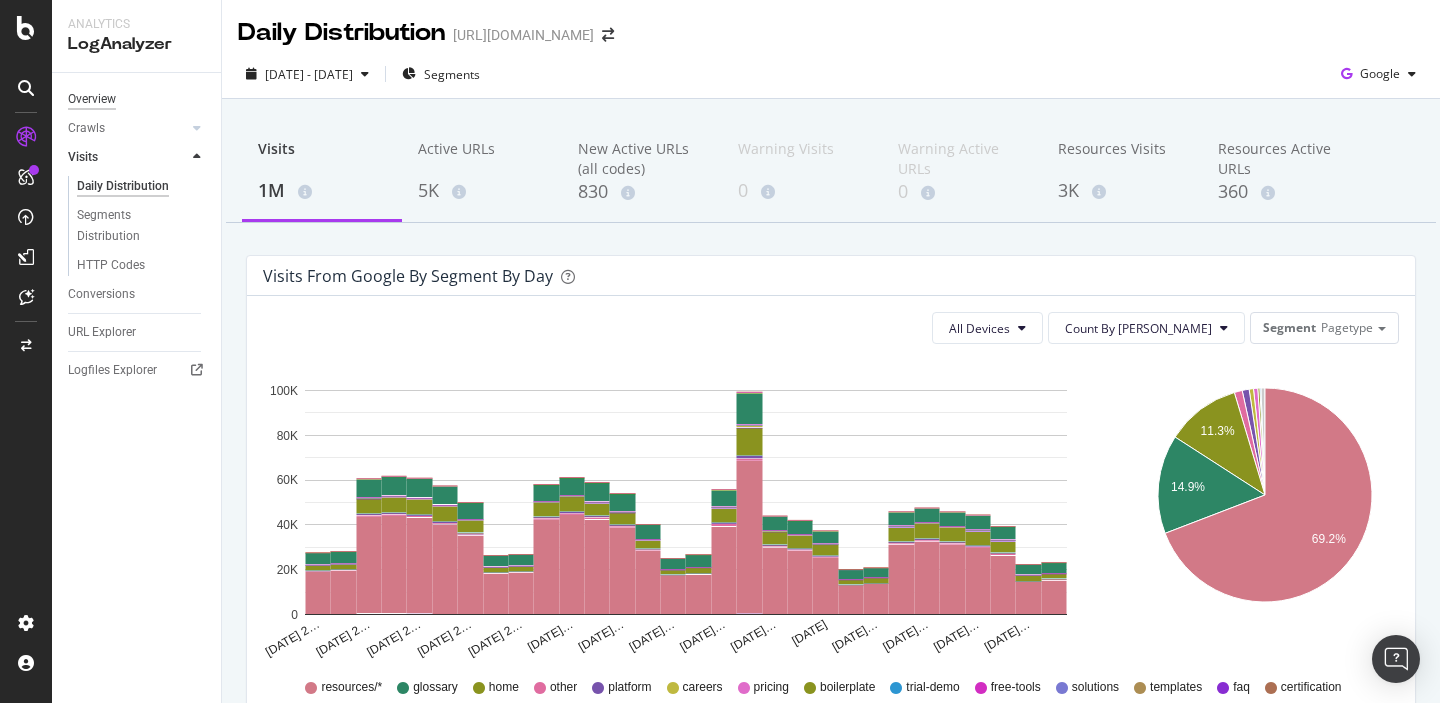click on "Overview" at bounding box center (92, 99) 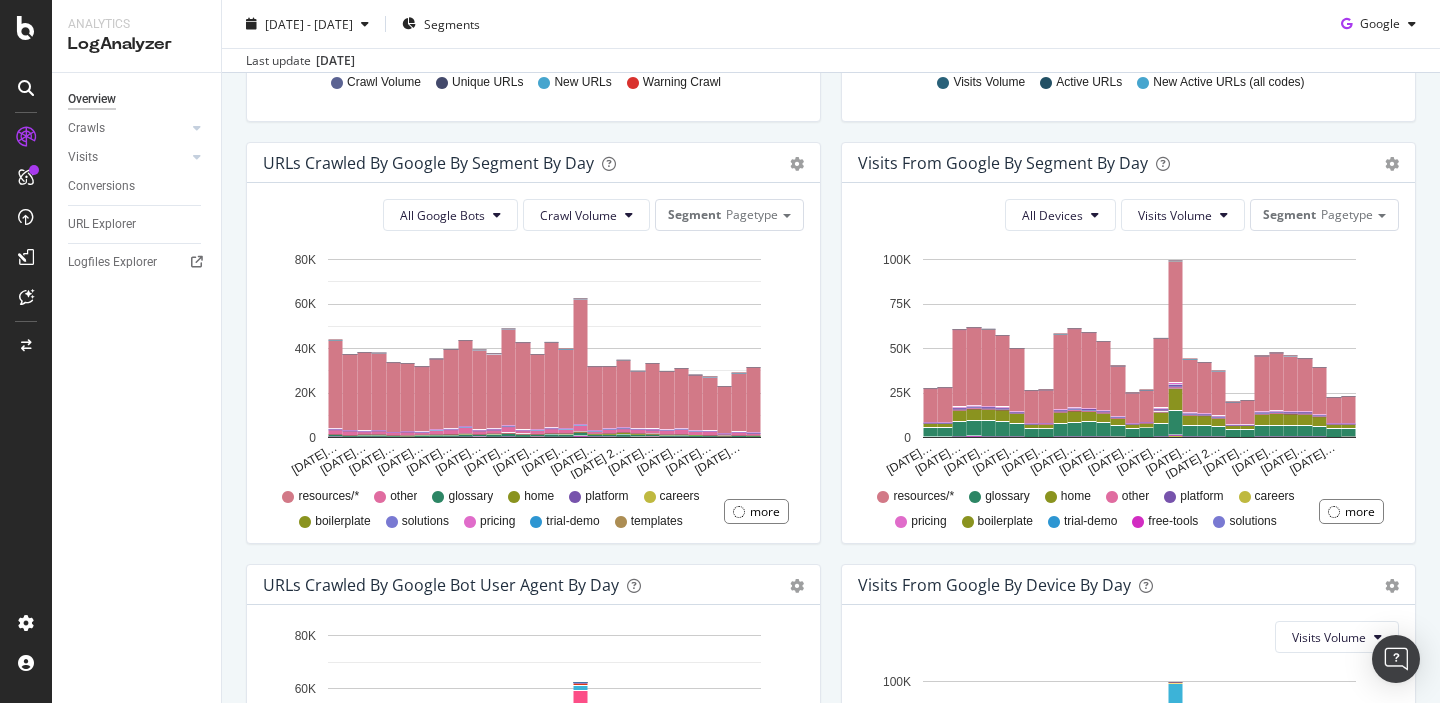 scroll, scrollTop: 626, scrollLeft: 0, axis: vertical 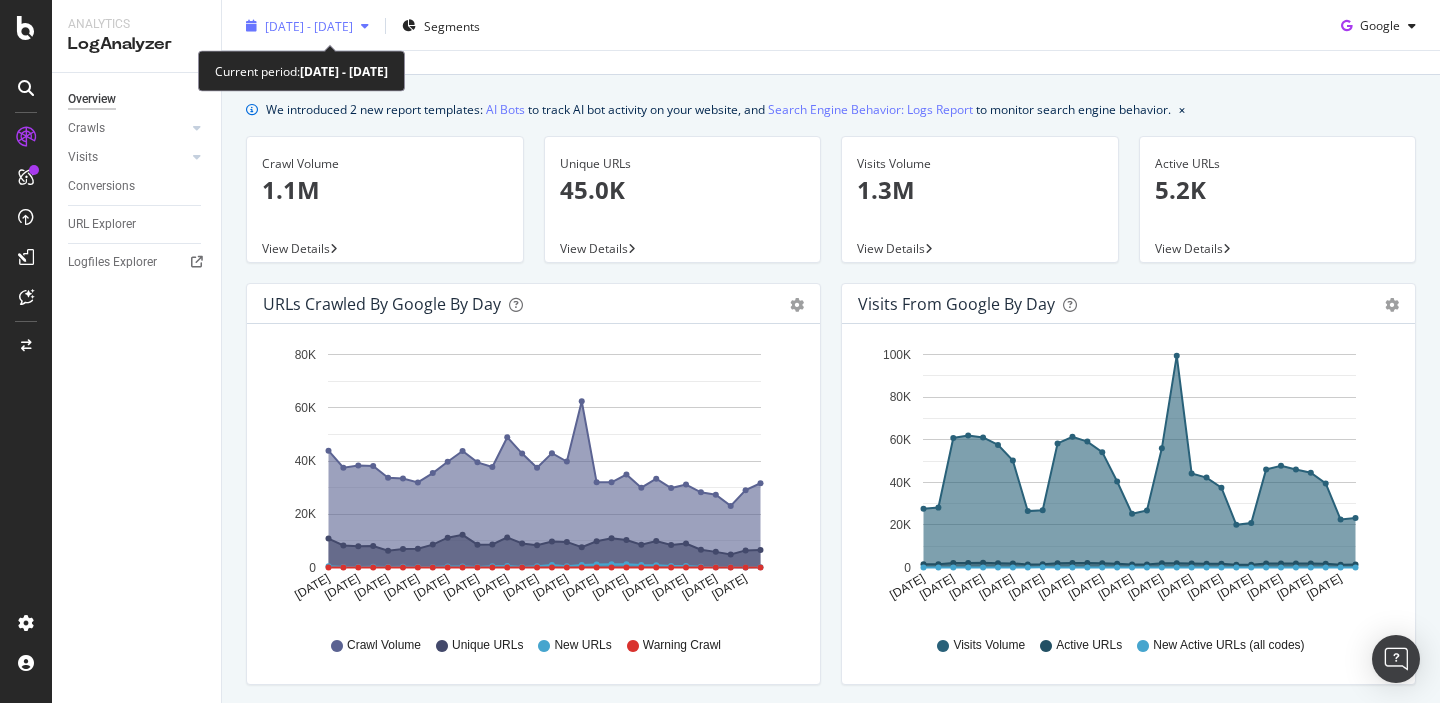 click on "[DATE] - [DATE]" at bounding box center [309, 26] 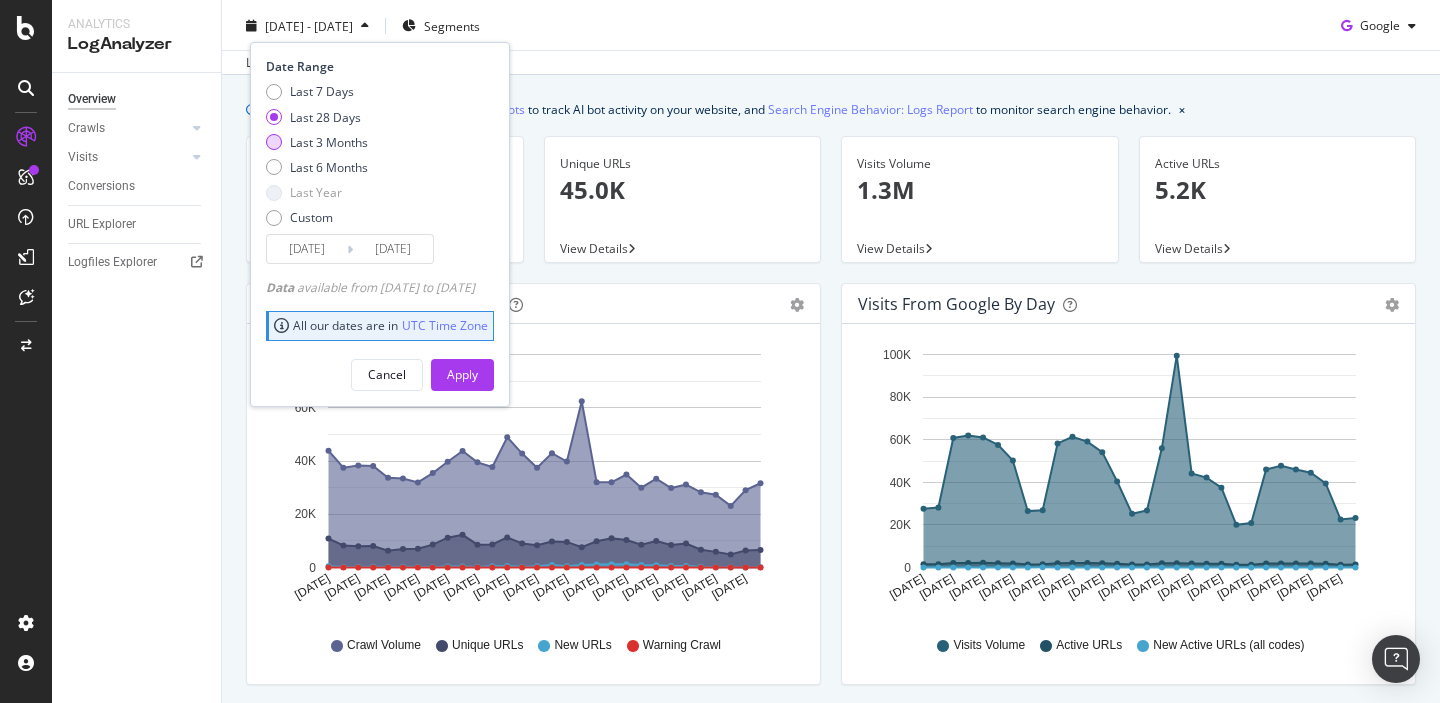 click on "Last 3 Months" at bounding box center (329, 142) 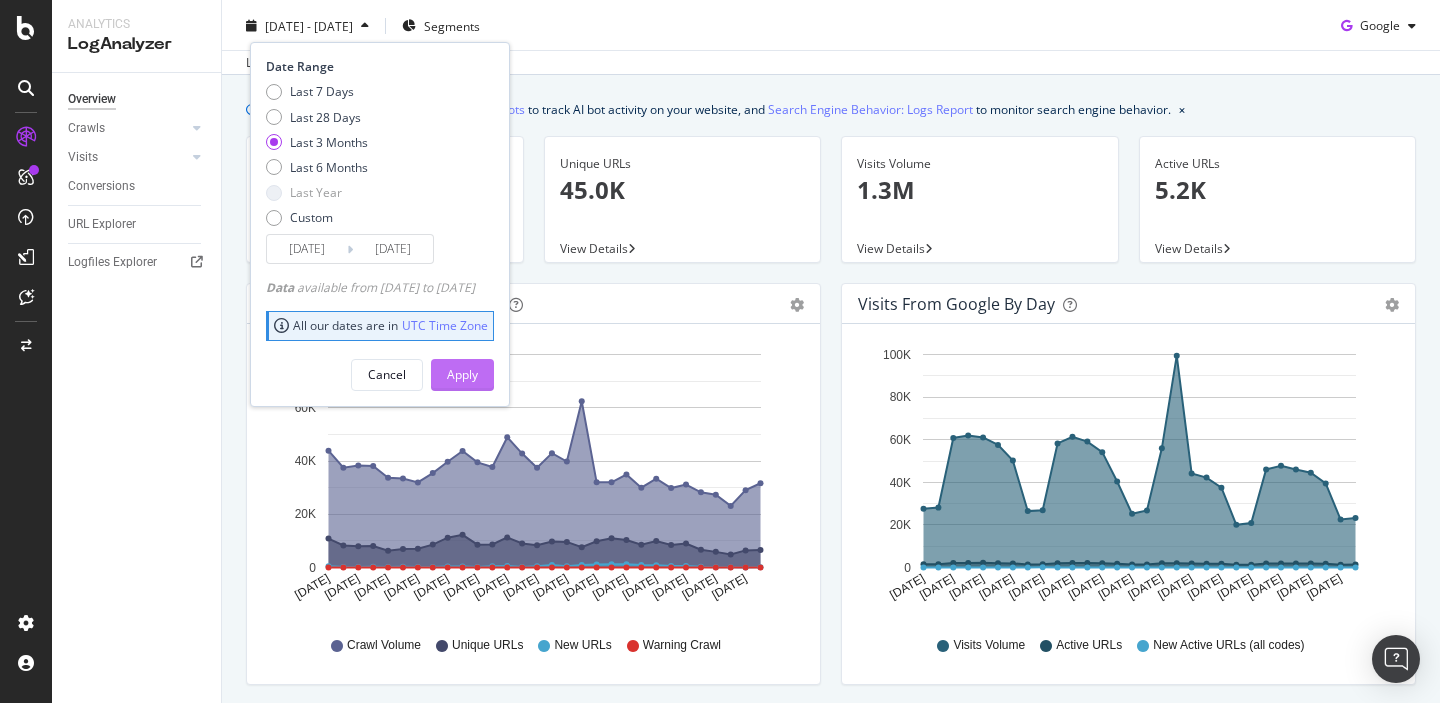 click on "Apply" at bounding box center [462, 374] 